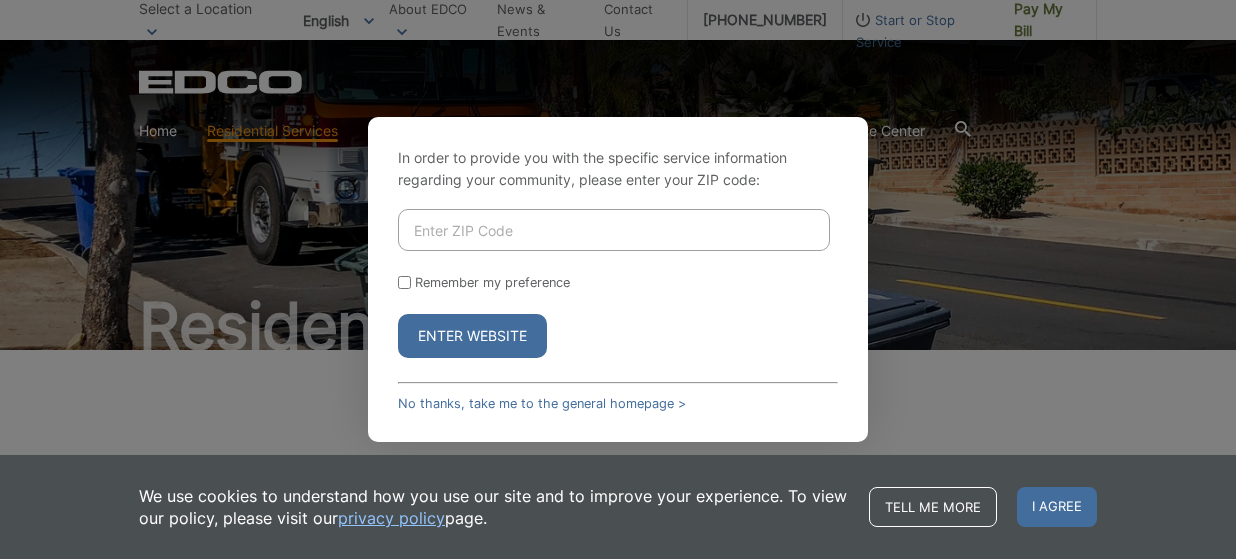 scroll, scrollTop: 0, scrollLeft: 0, axis: both 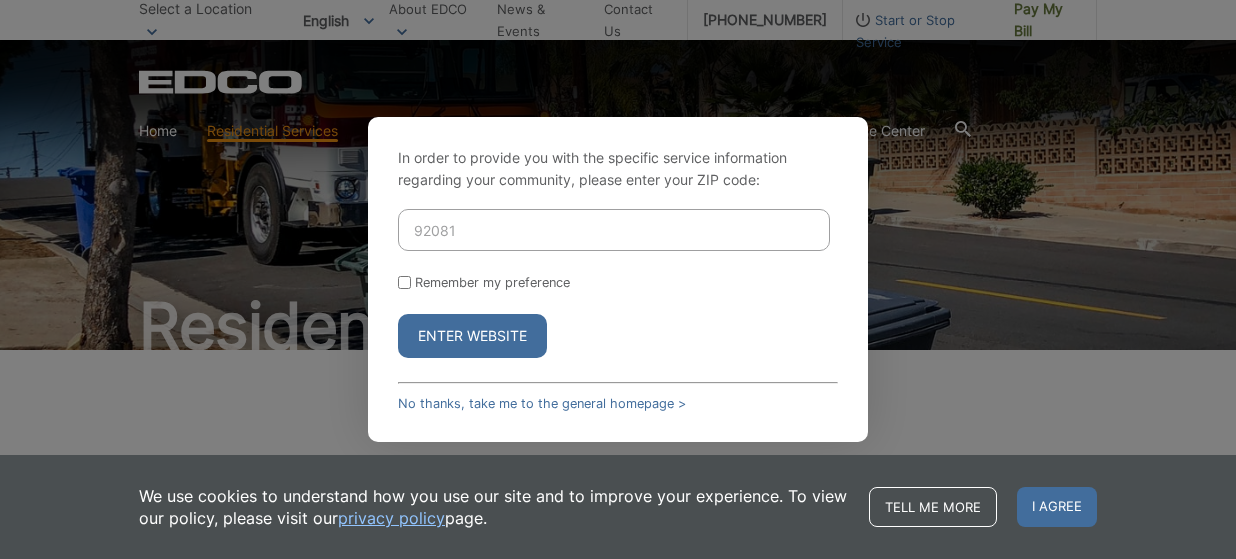 type on "92081" 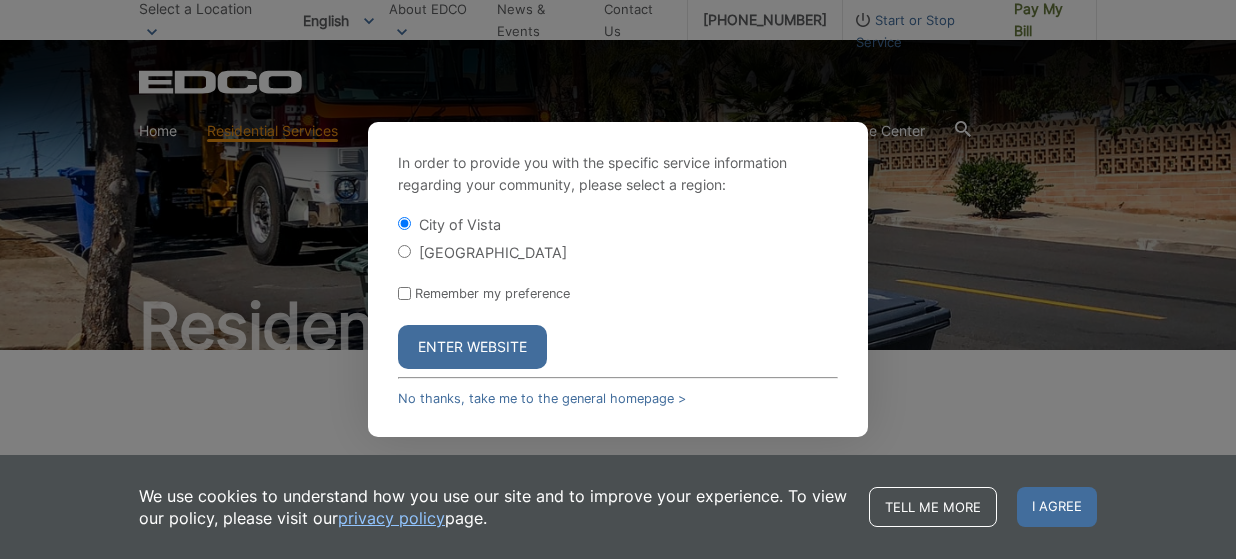 click on "Enter Website" at bounding box center (472, 347) 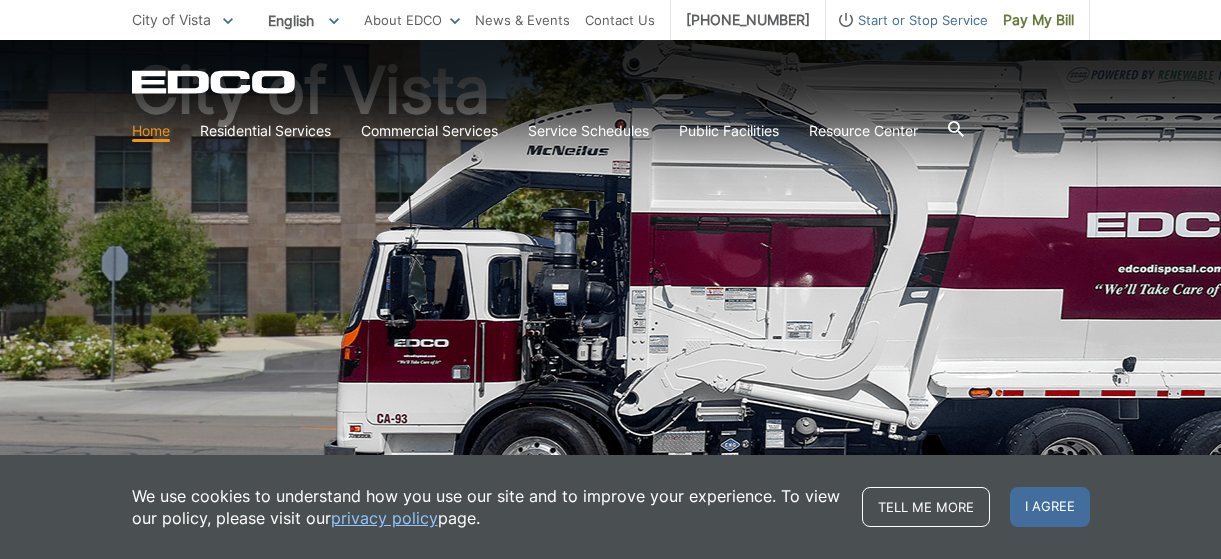 scroll, scrollTop: 200, scrollLeft: 0, axis: vertical 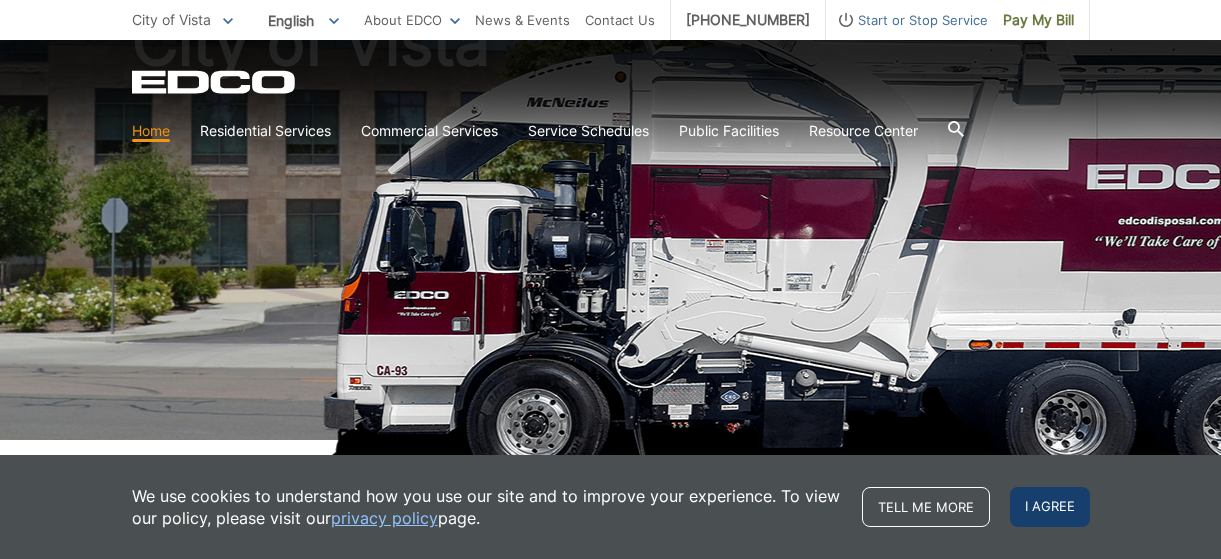 click on "I agree" at bounding box center [1050, 507] 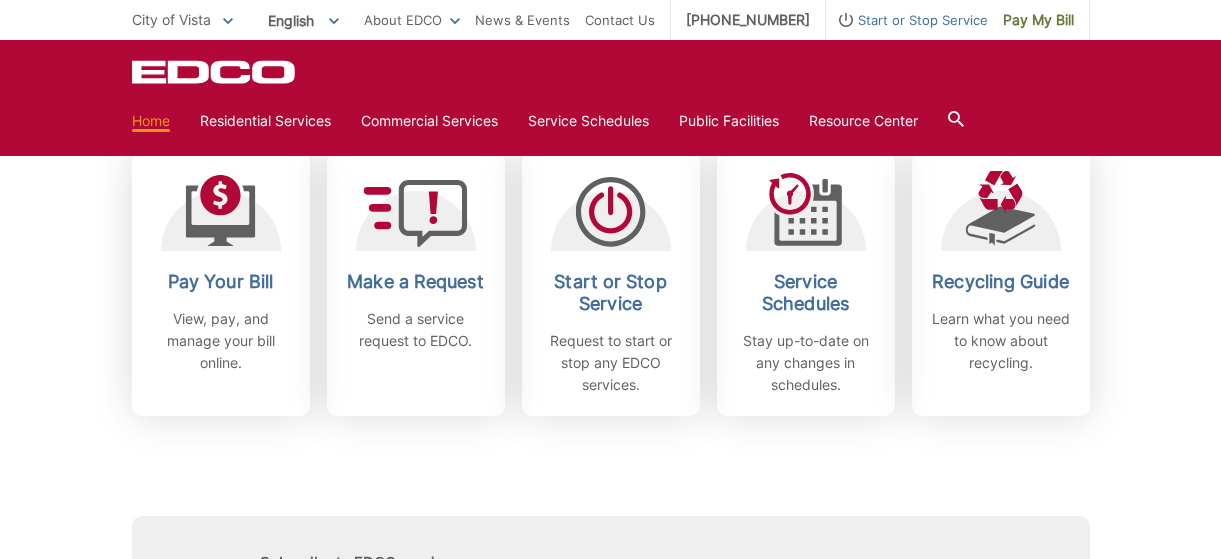 scroll, scrollTop: 600, scrollLeft: 0, axis: vertical 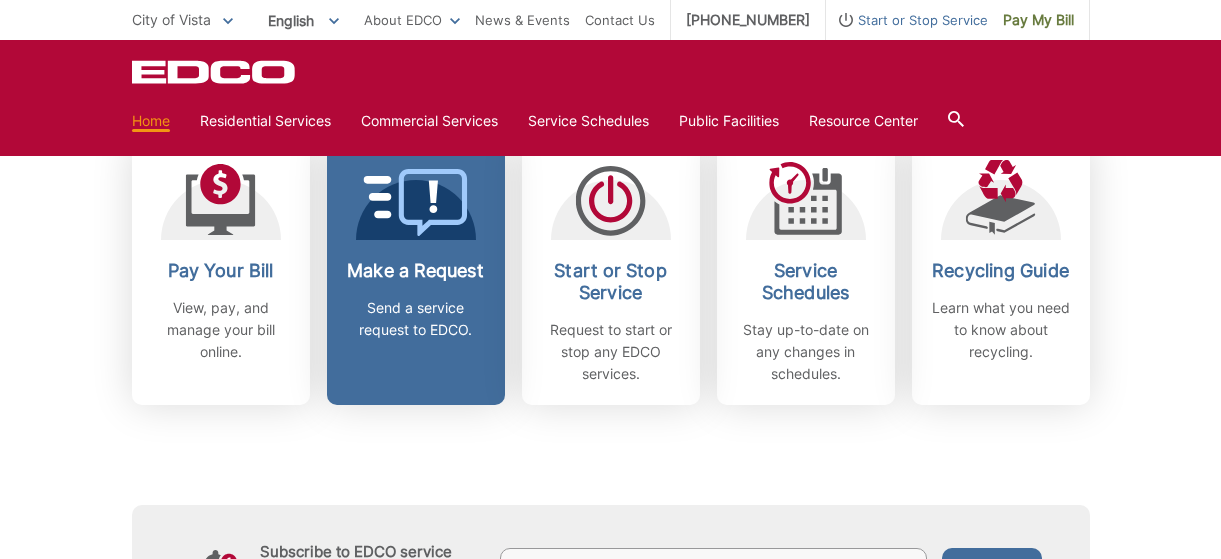 click on "Send a service request to EDCO." at bounding box center [416, 319] 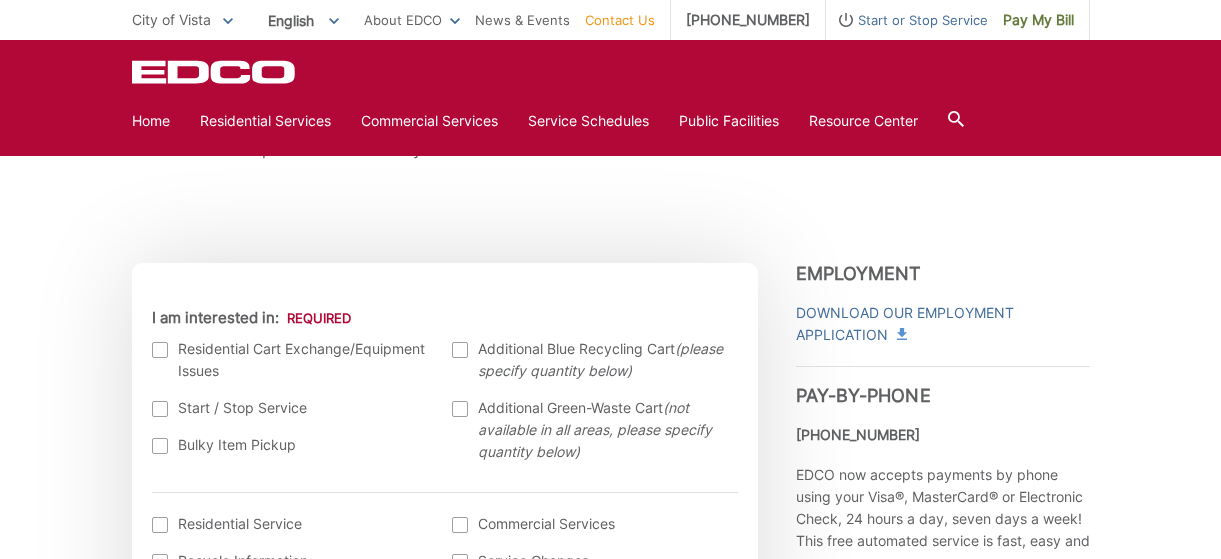 scroll, scrollTop: 500, scrollLeft: 0, axis: vertical 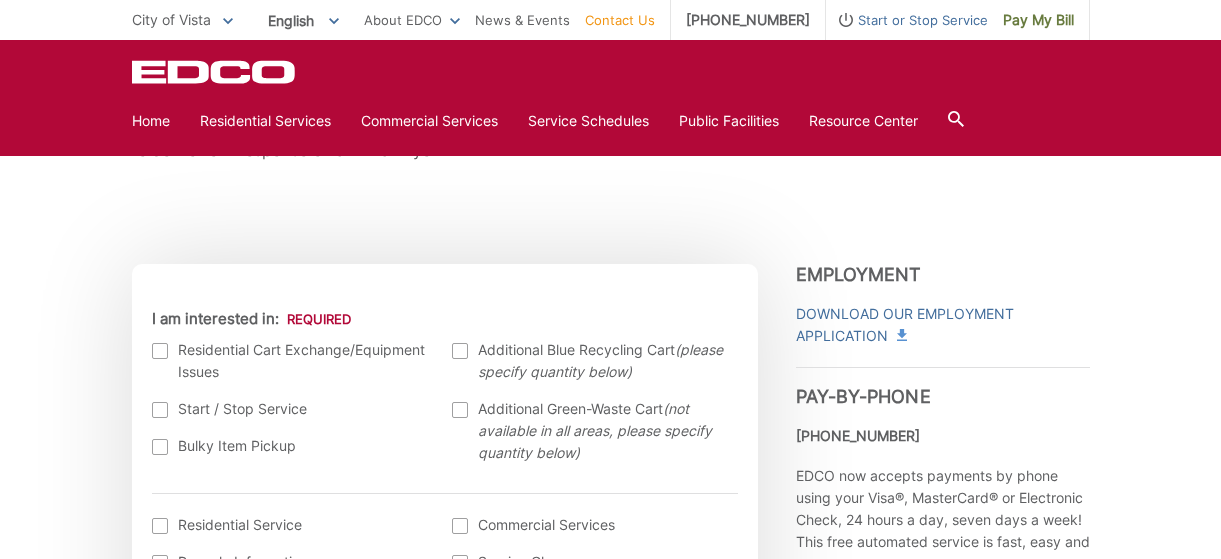 click on "Bulky Item Pickup" at bounding box center [292, 446] 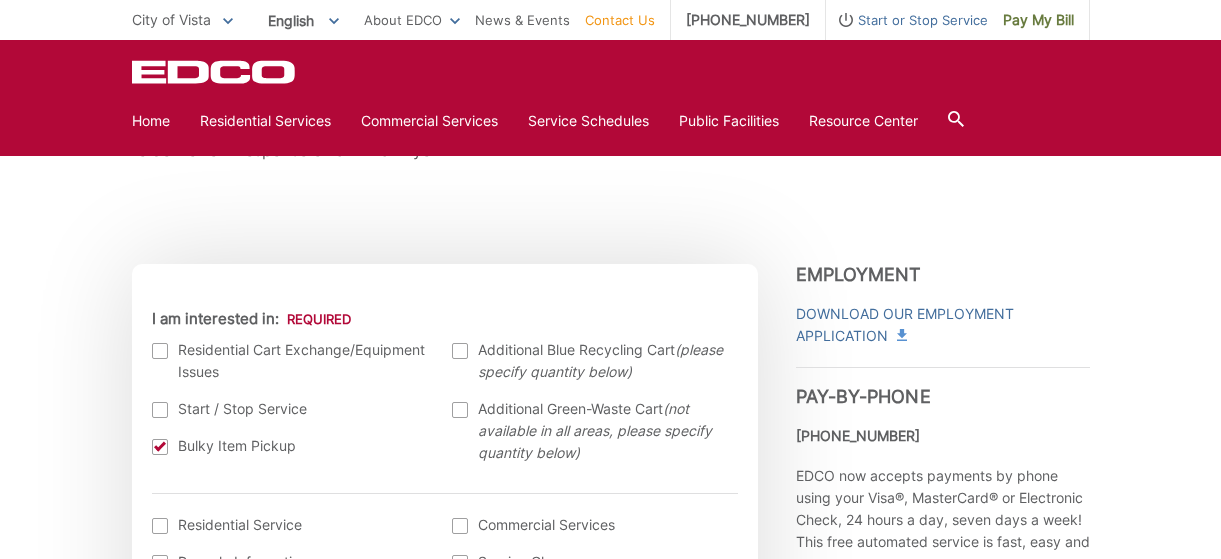 scroll, scrollTop: 700, scrollLeft: 0, axis: vertical 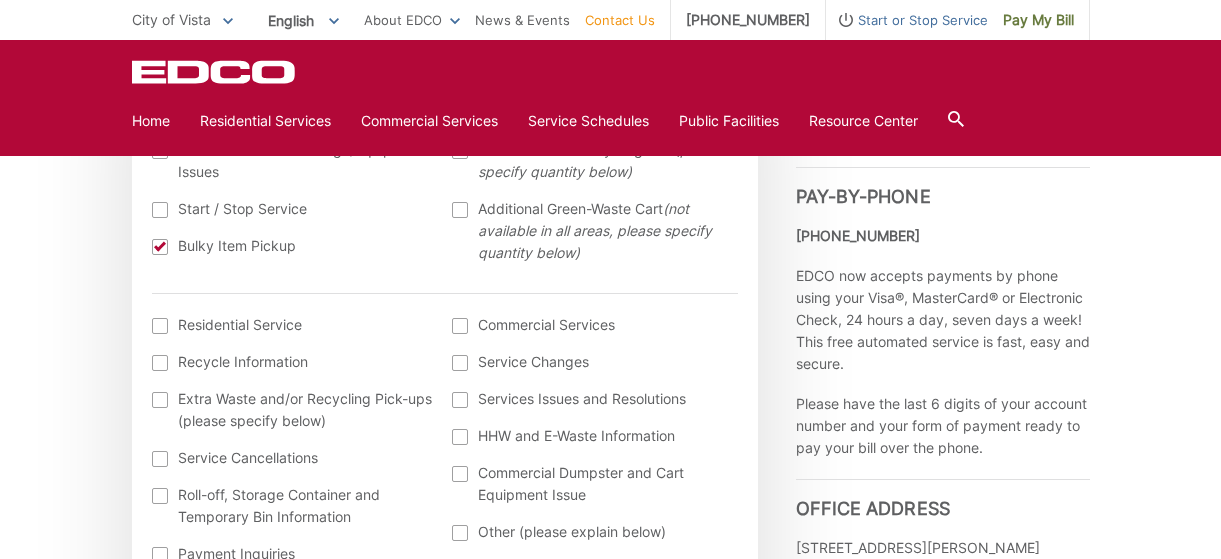 click on "Commercial Services" at bounding box center [592, 325] 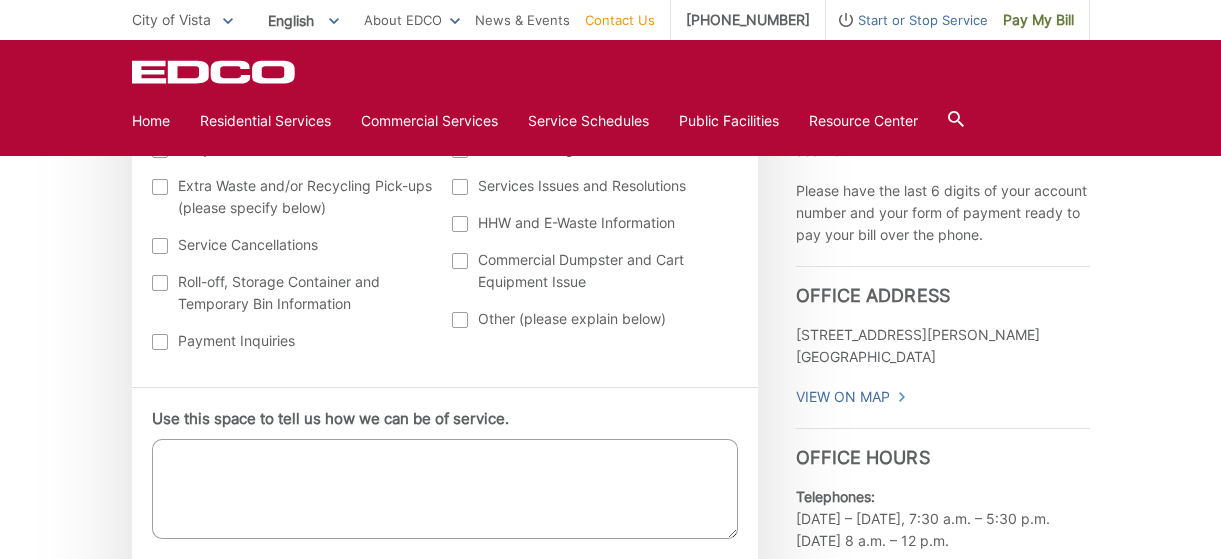scroll, scrollTop: 1000, scrollLeft: 0, axis: vertical 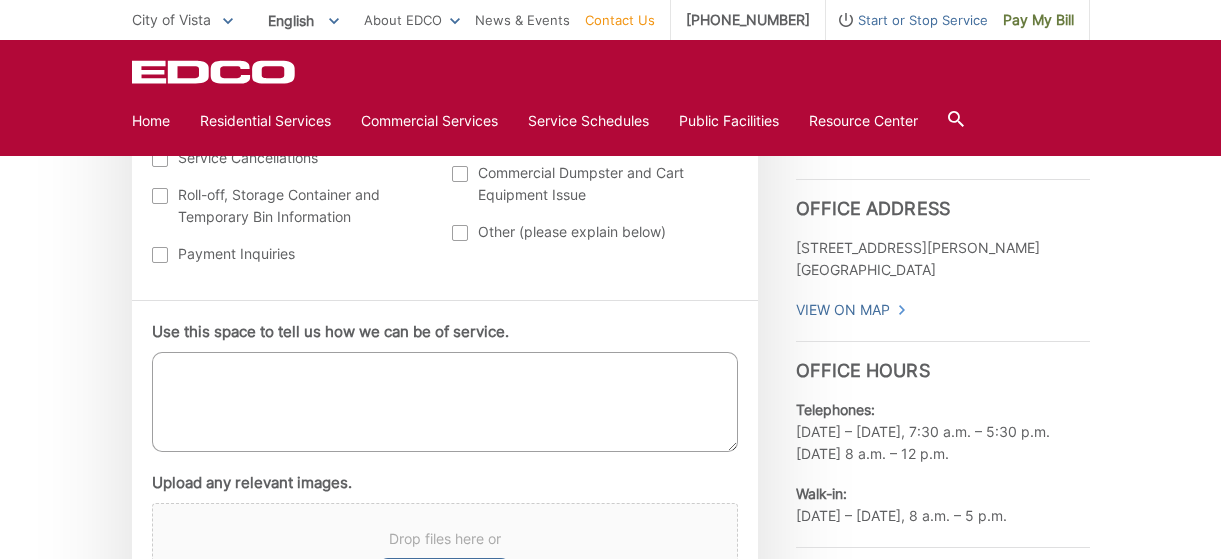 click on "Use this space to tell us how we can be of service." at bounding box center (445, 402) 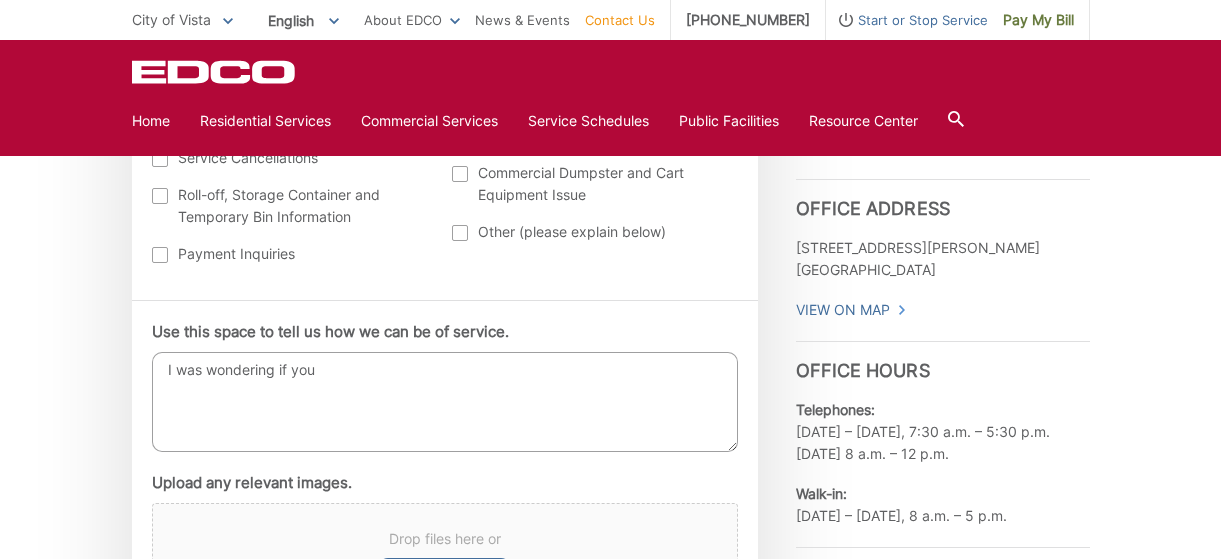 click on "I was wondering if you" at bounding box center [445, 402] 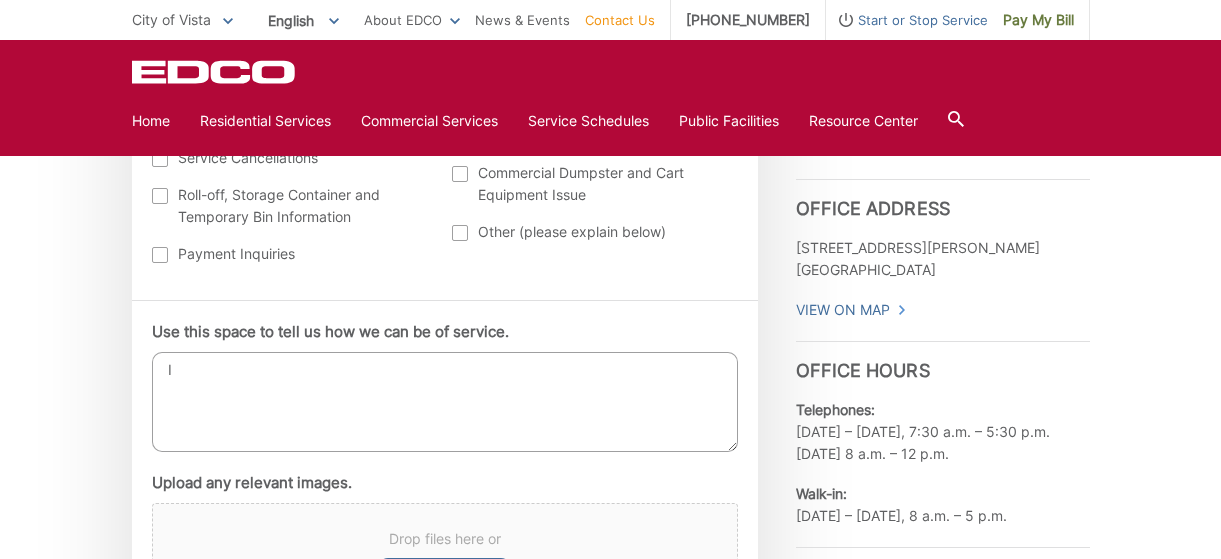type on "I" 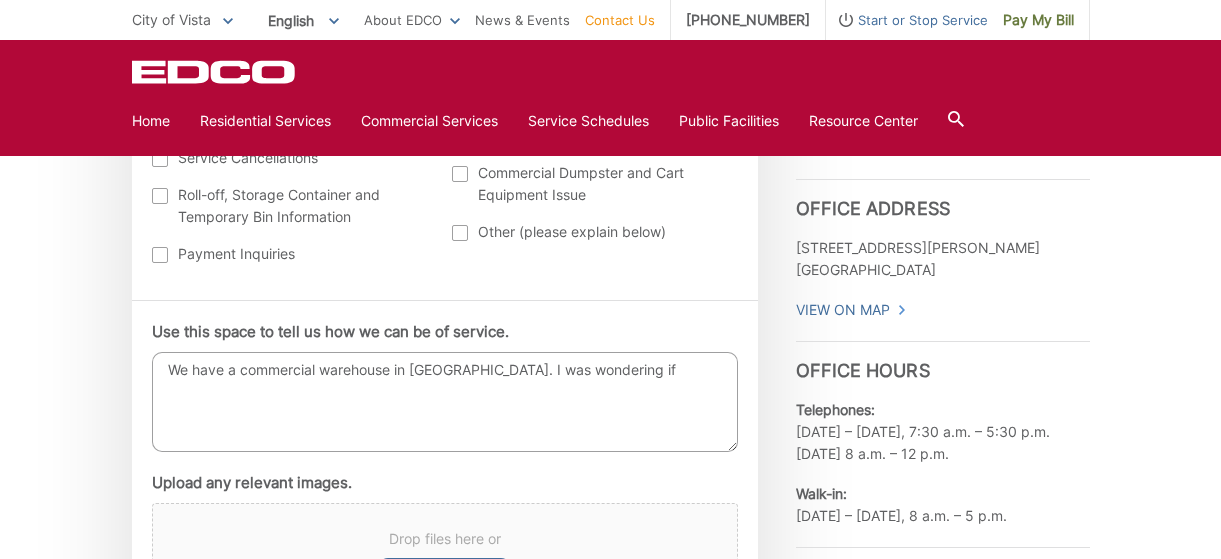 click on "We have a commercial warehouse in Vista. I was wondering if" at bounding box center [445, 402] 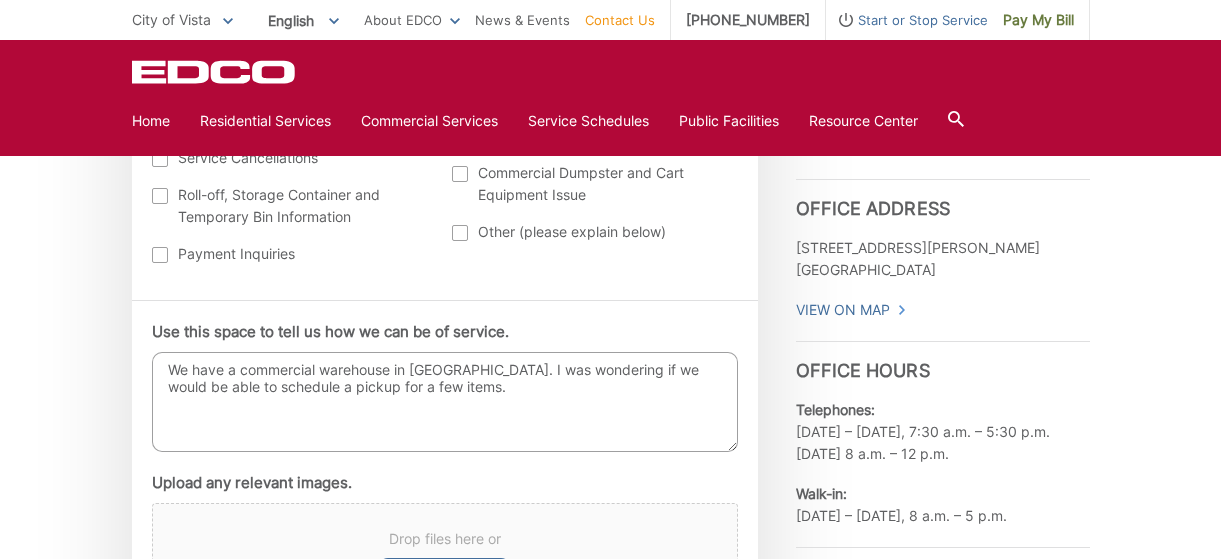 click on "We have a commercial warehouse in Vista. I was wondering if we would be able to schedule a pickup for a few items." at bounding box center (445, 402) 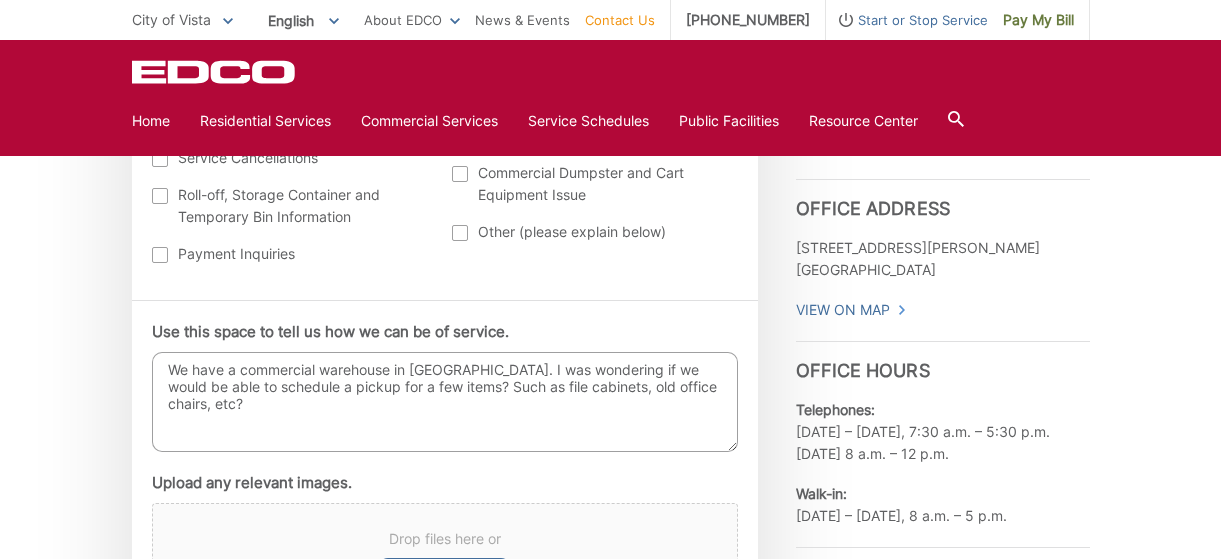 drag, startPoint x: 317, startPoint y: 362, endPoint x: 243, endPoint y: 367, distance: 74.168724 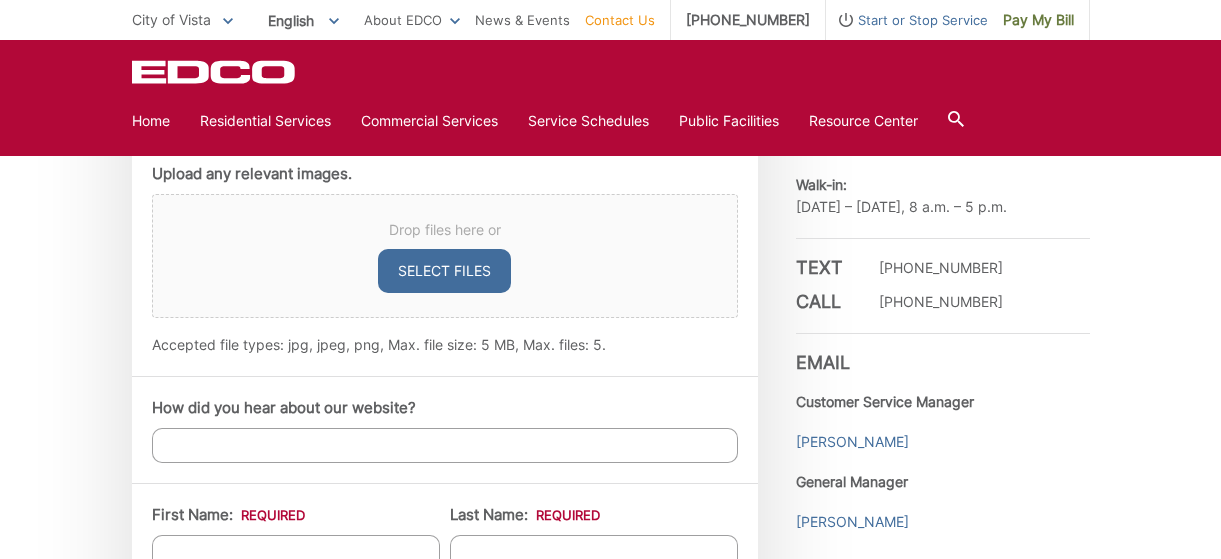 scroll, scrollTop: 1300, scrollLeft: 0, axis: vertical 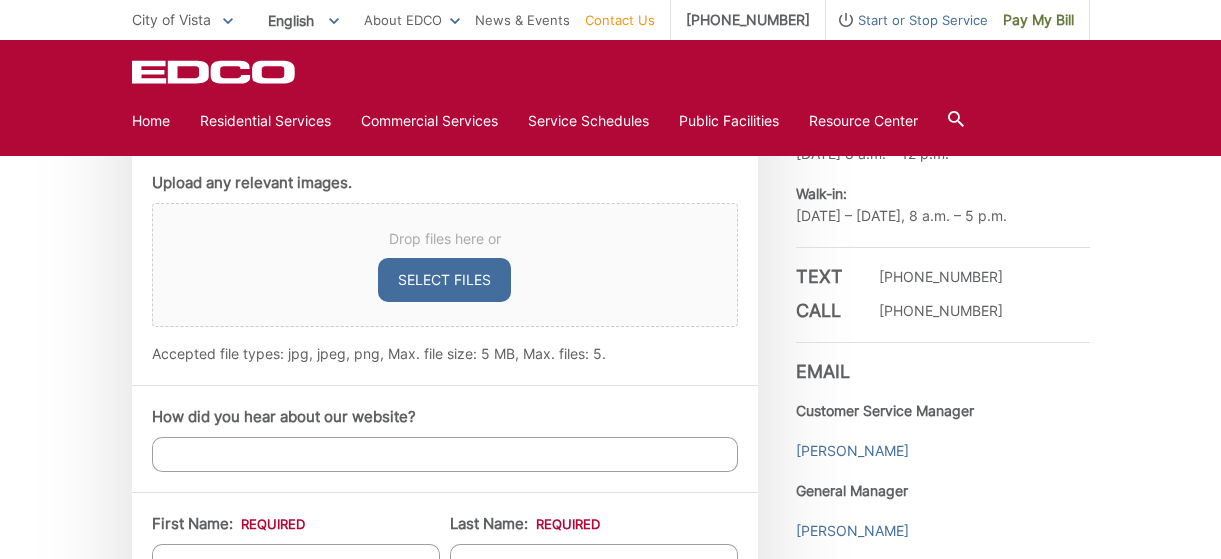 type on "We have a warehouse in Vista. I was wondering if we would be able to schedule a pickup for a few items? Such as file cabinets, old office chairs, etc?" 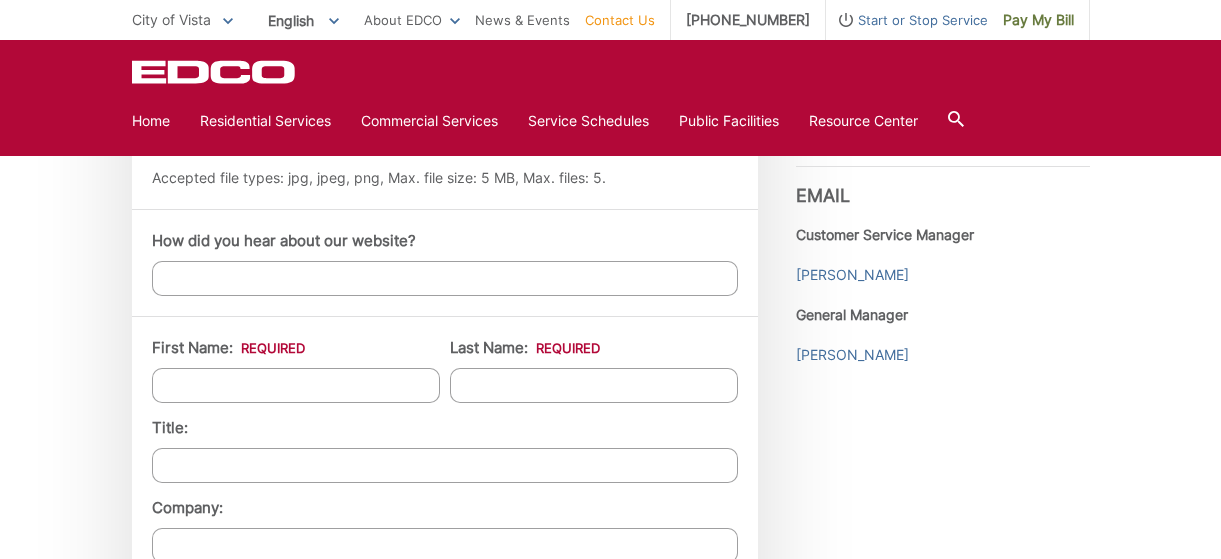 scroll, scrollTop: 1500, scrollLeft: 0, axis: vertical 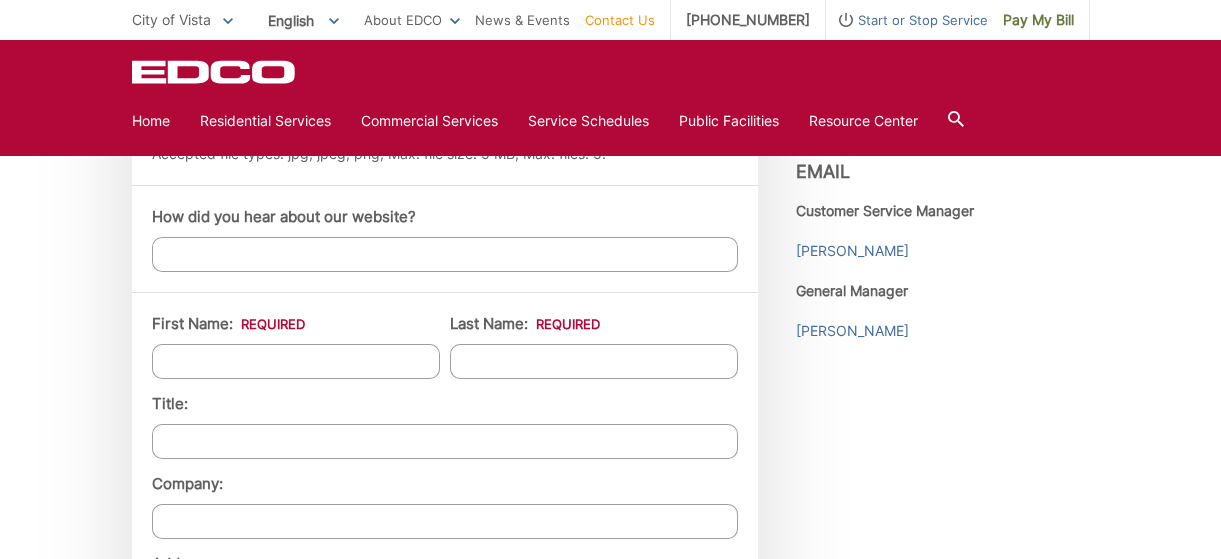 click on "First Name: *" at bounding box center (296, 361) 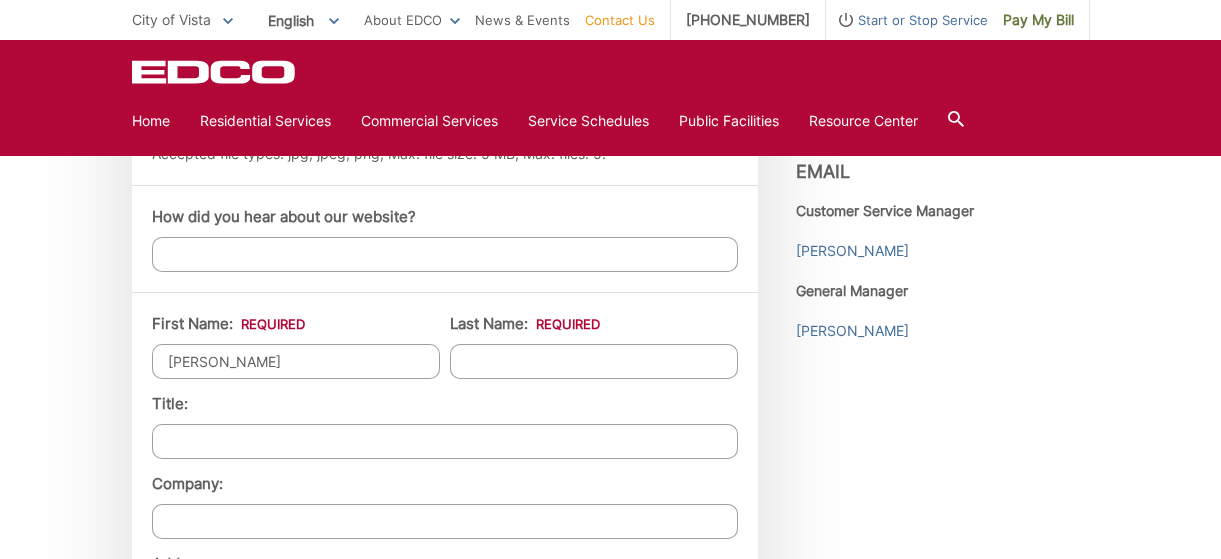 type on "Banister" 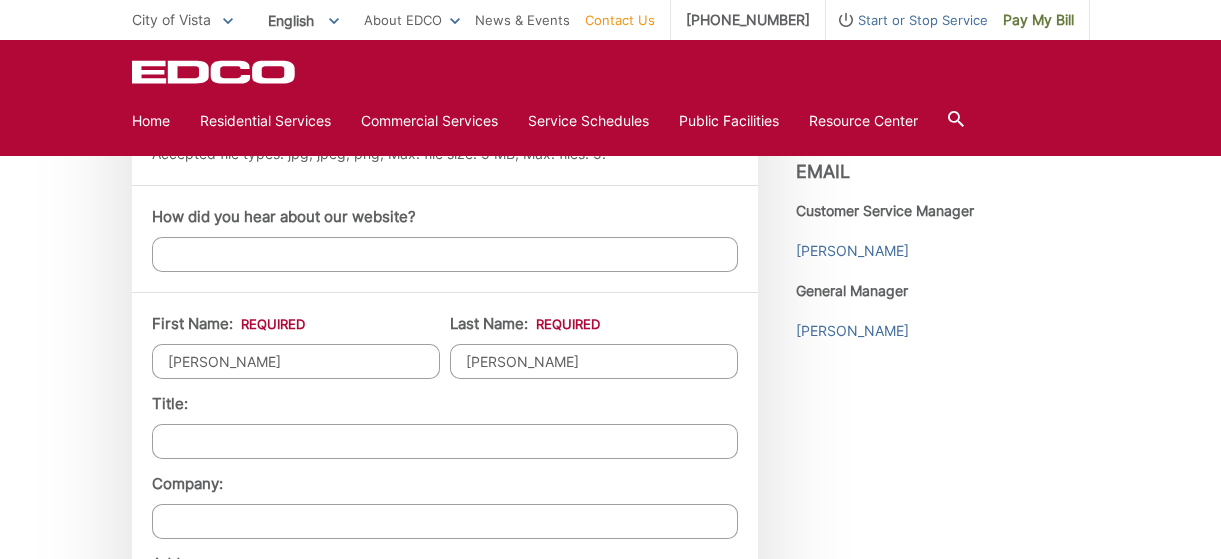 type on "604-17-5879" 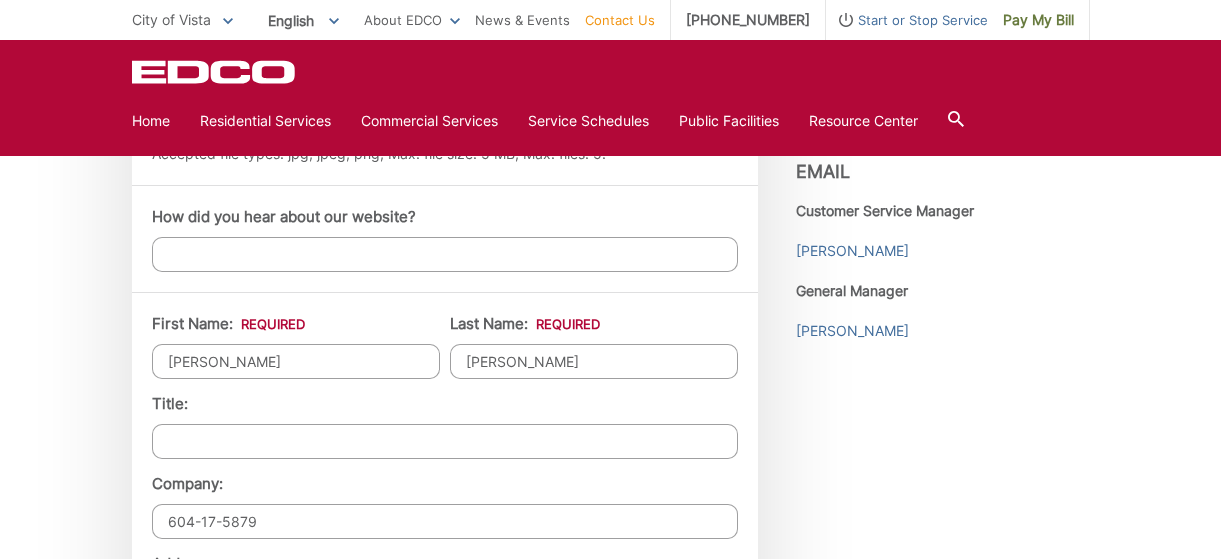 type on "92084" 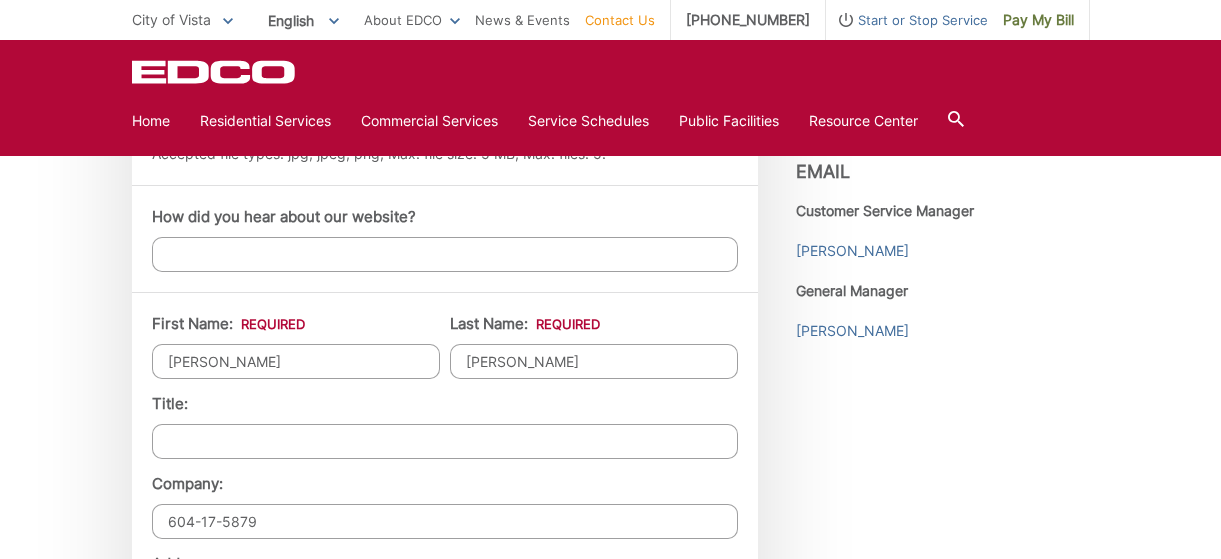 type on "3" 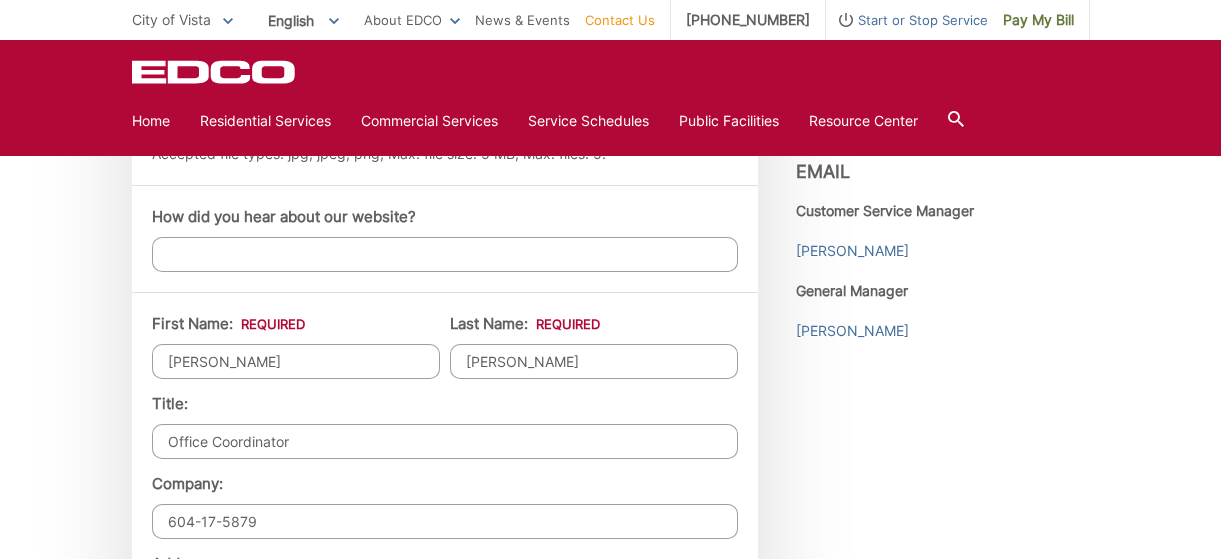 type on "Office Coordinator" 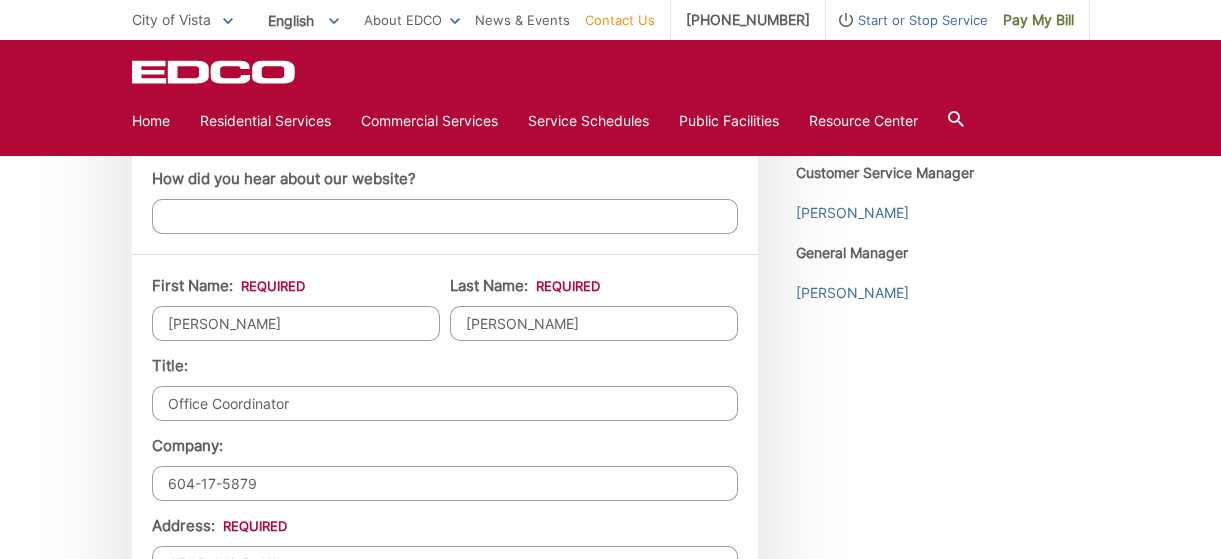 drag, startPoint x: 349, startPoint y: 534, endPoint x: 59, endPoint y: 540, distance: 290.06207 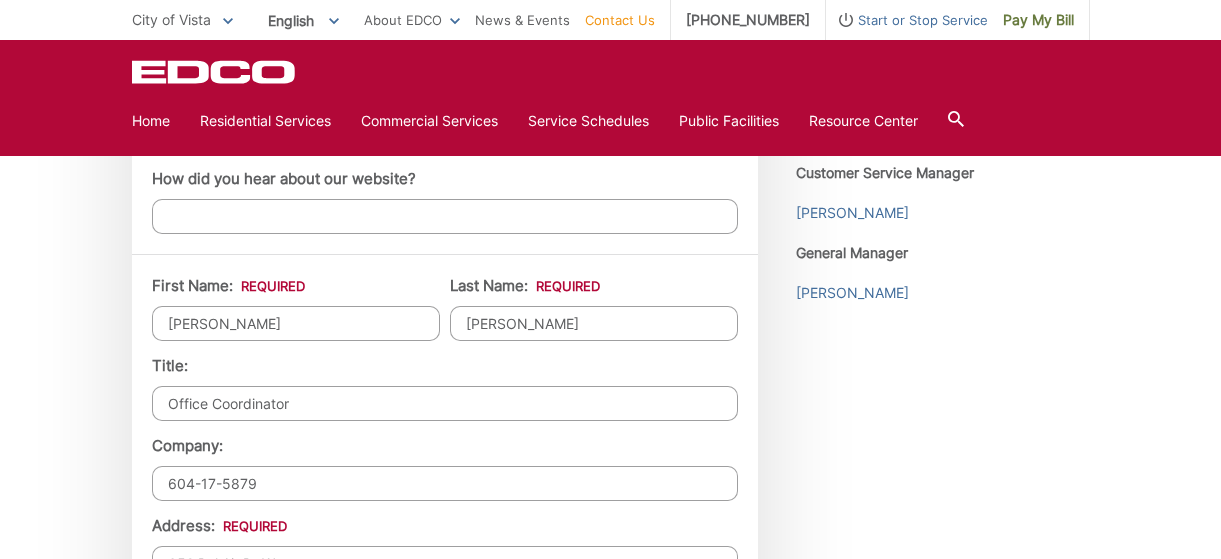 click on "EDCO keeps your response strictly confidential.  We do not provide it to any outside source. You will not receive any unsolicited e-mail as a result of your input. Please expect a response within one business day.
* Please be aware that email providers include spam blockers that can affect the delivery and display of some email messages and/or cause a response email to be sent to a junk folder. This means that sometimes those desired e-mail communications might not reach you. To ensure that you receive a response from EDCO and that it displays correctly in your Inbox, we recommend adding our domain (edcodisposal.com) to your list of safe senders or periodically checking your Junk folder for our response email. Thank you.
Entry Status None
*" at bounding box center (610, 166) 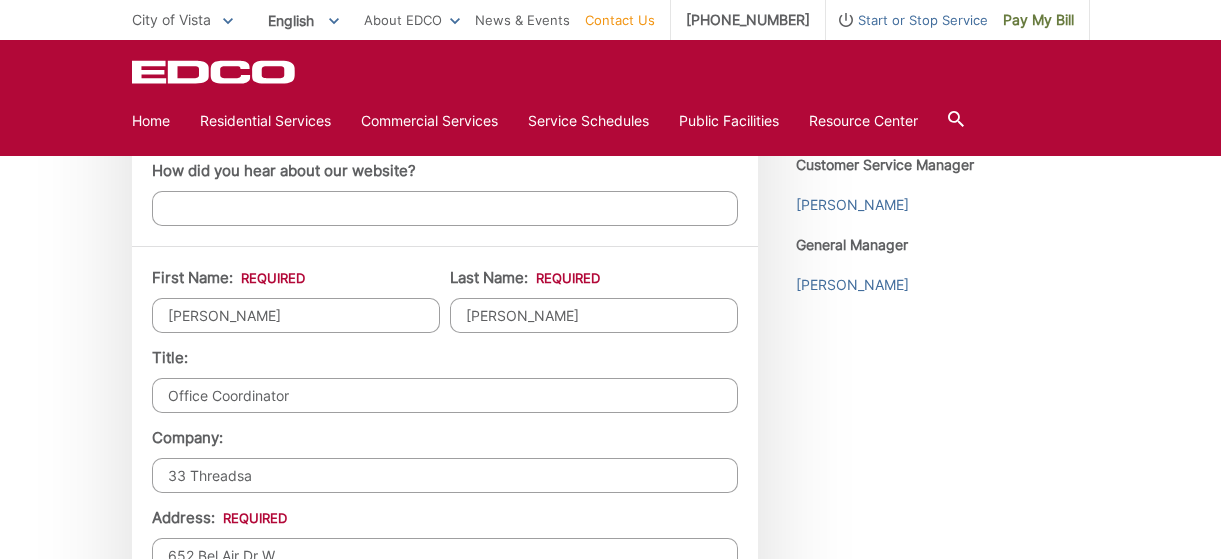 click on "33 Threadsa" at bounding box center (445, 475) 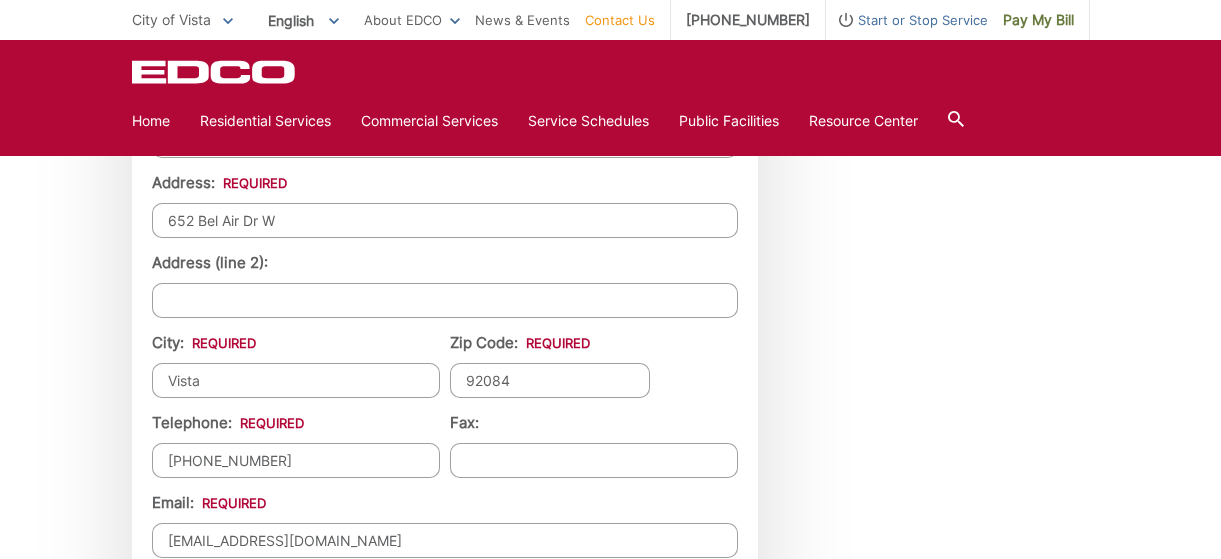 scroll, scrollTop: 1846, scrollLeft: 0, axis: vertical 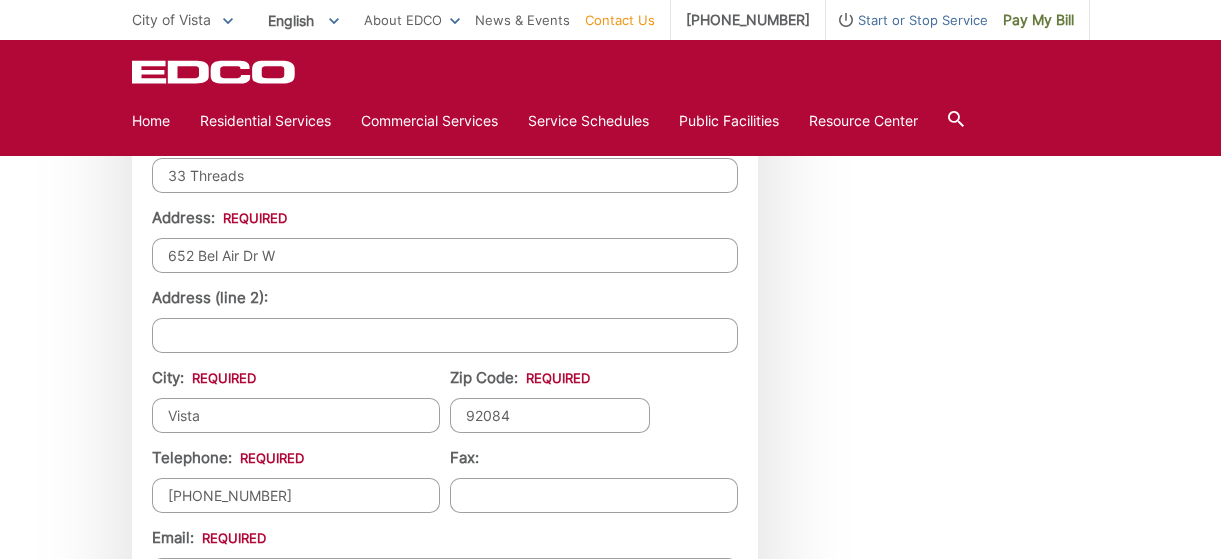 type on "33 Threads" 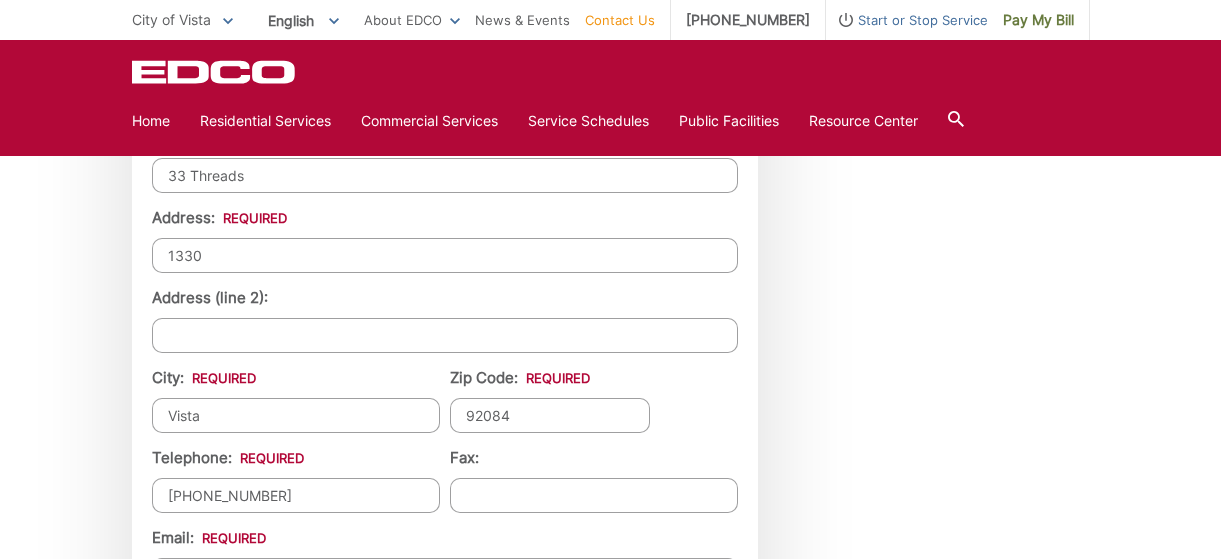 type on "1330 Park Center Dr Vista CA 92081-8300" 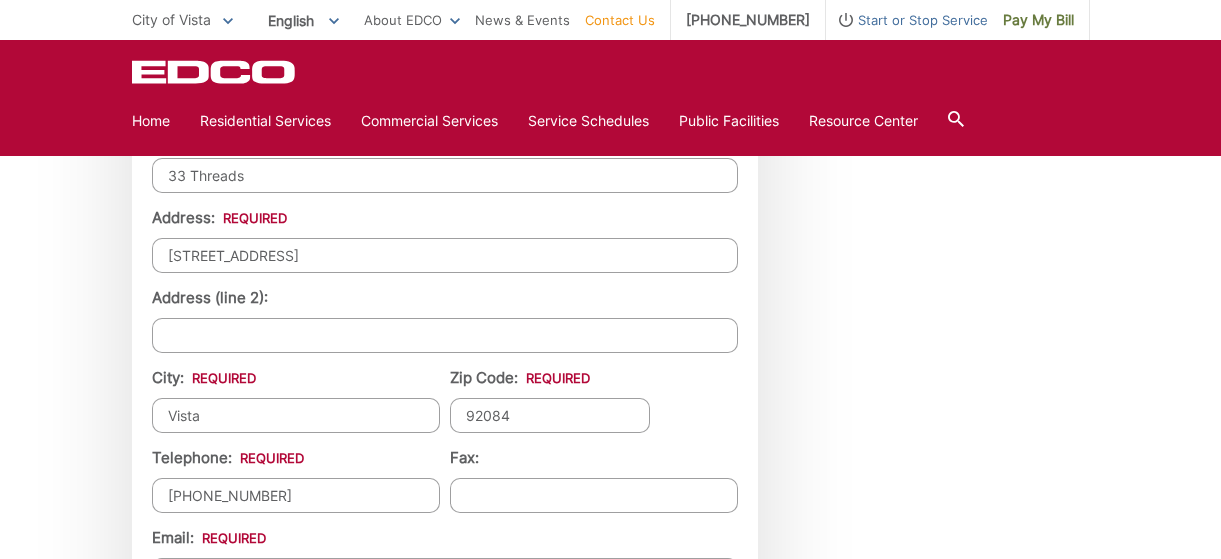 type on "Suite A" 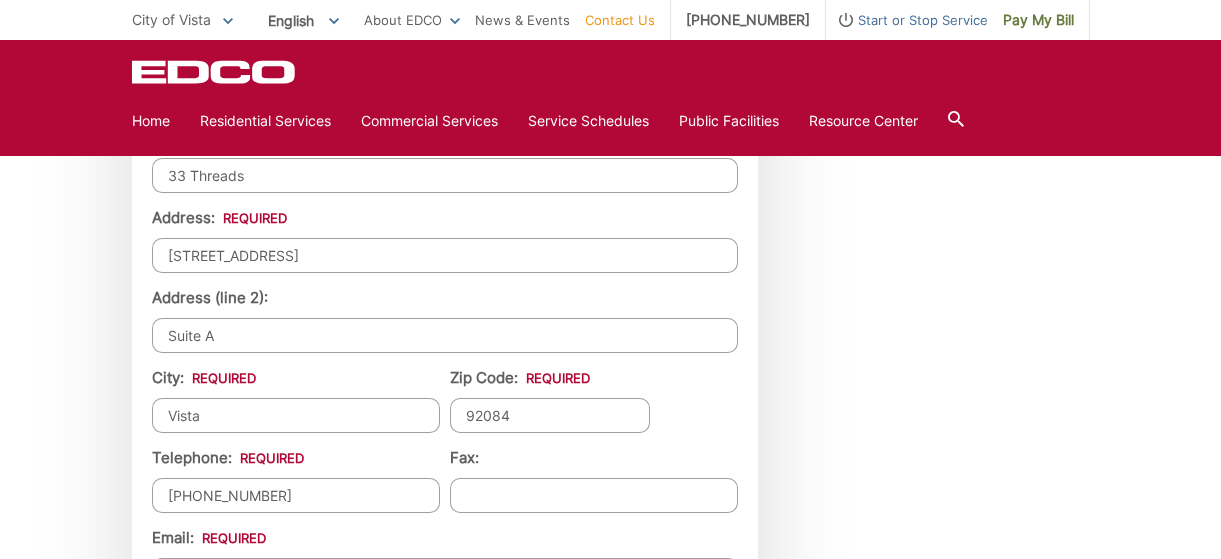 drag, startPoint x: 529, startPoint y: 402, endPoint x: 505, endPoint y: 414, distance: 26.832815 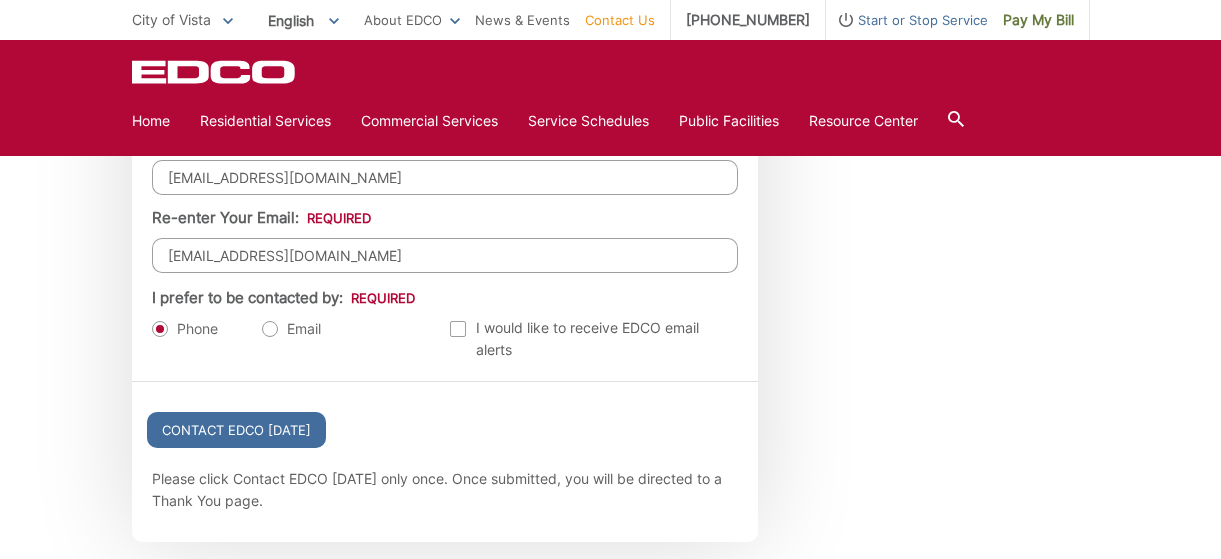 scroll, scrollTop: 2246, scrollLeft: 0, axis: vertical 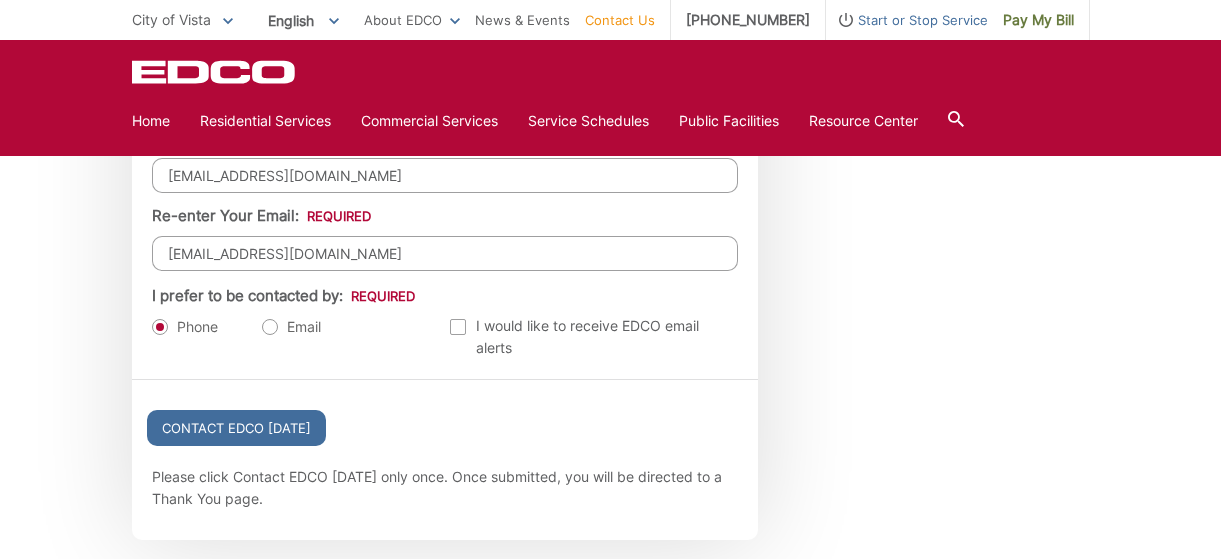 type on "92081" 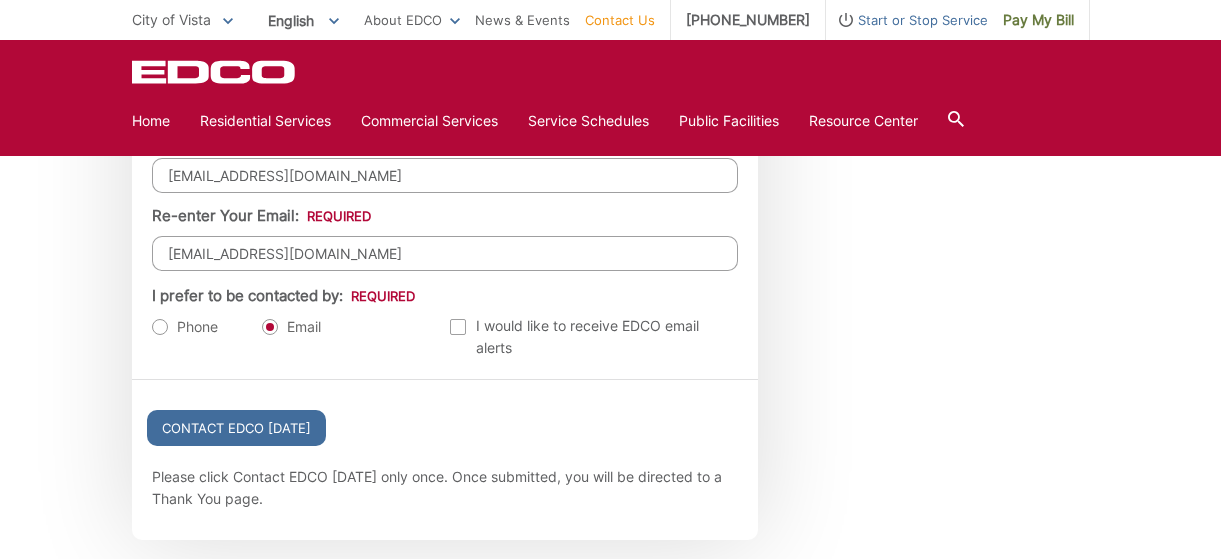 click on "I would like to receive EDCO email alerts" at bounding box center (594, 337) 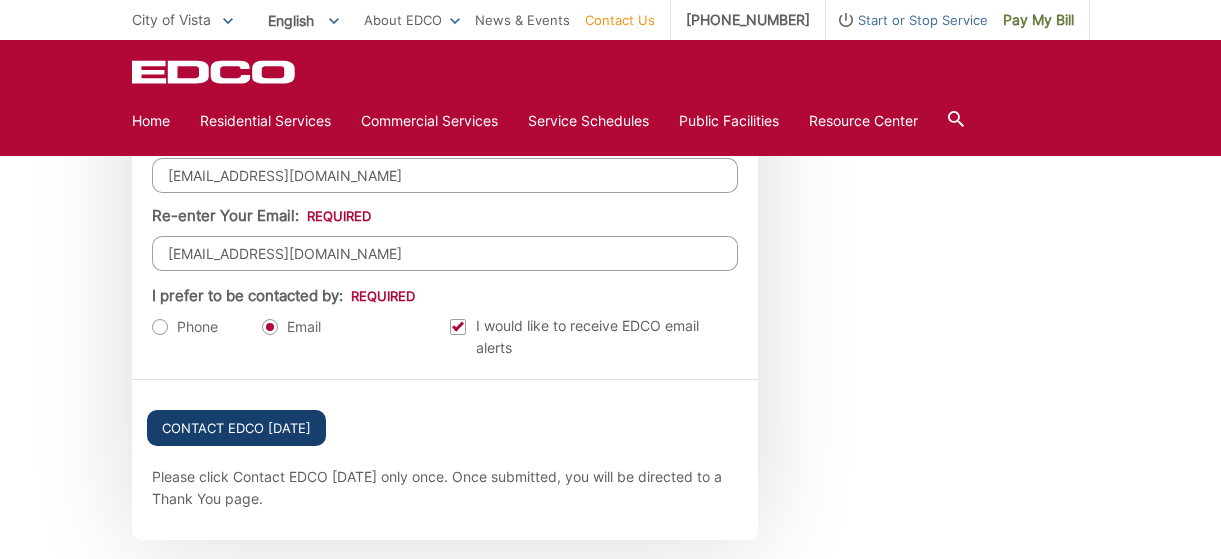 click on "Contact EDCO Today" at bounding box center [236, 428] 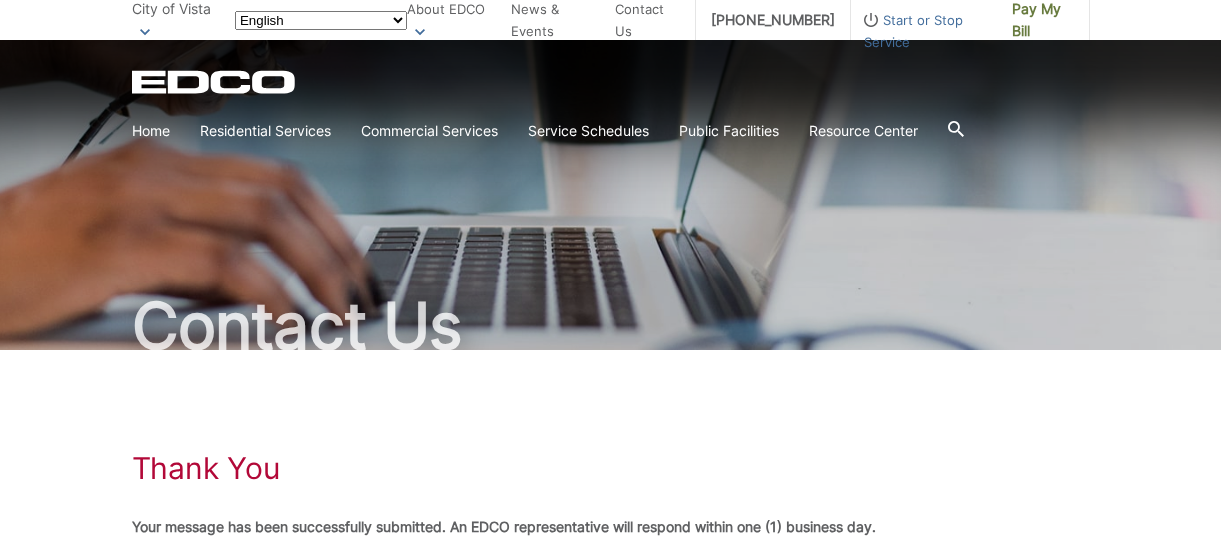 scroll, scrollTop: 0, scrollLeft: 0, axis: both 